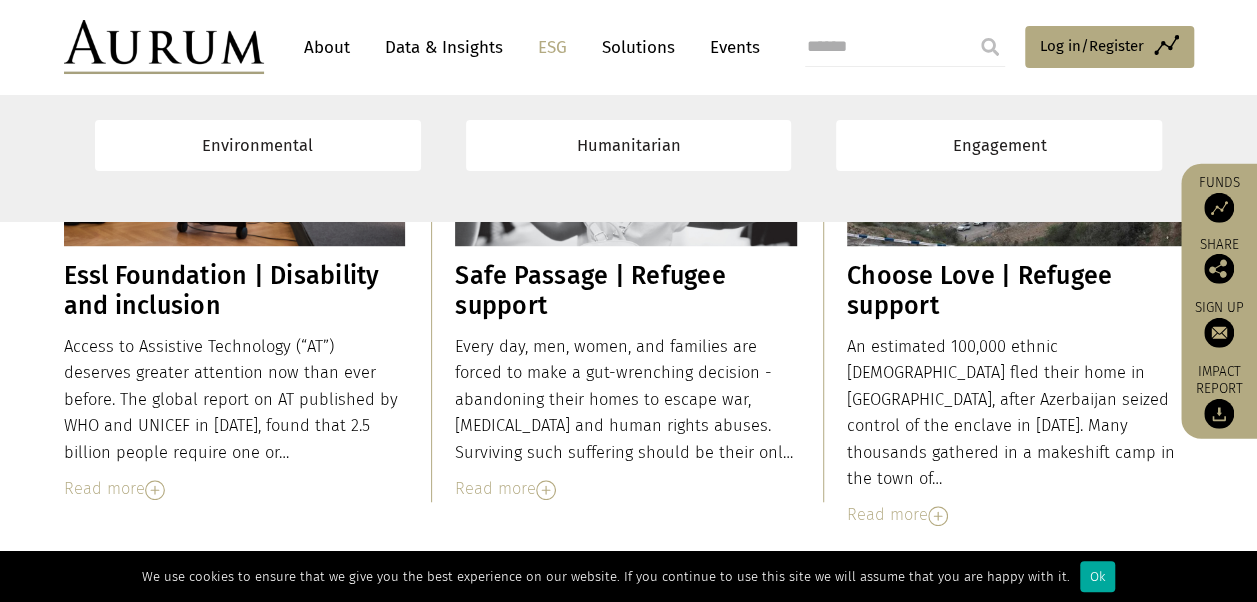 scroll, scrollTop: 8100, scrollLeft: 0, axis: vertical 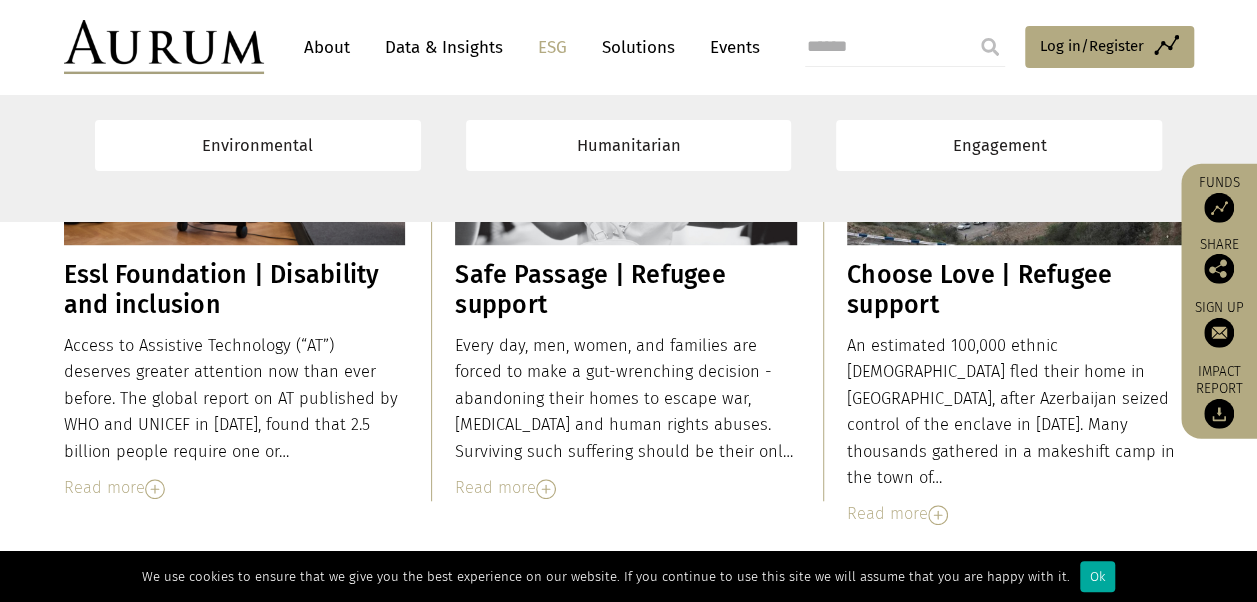 click on "Read more" at bounding box center [1018, -73] 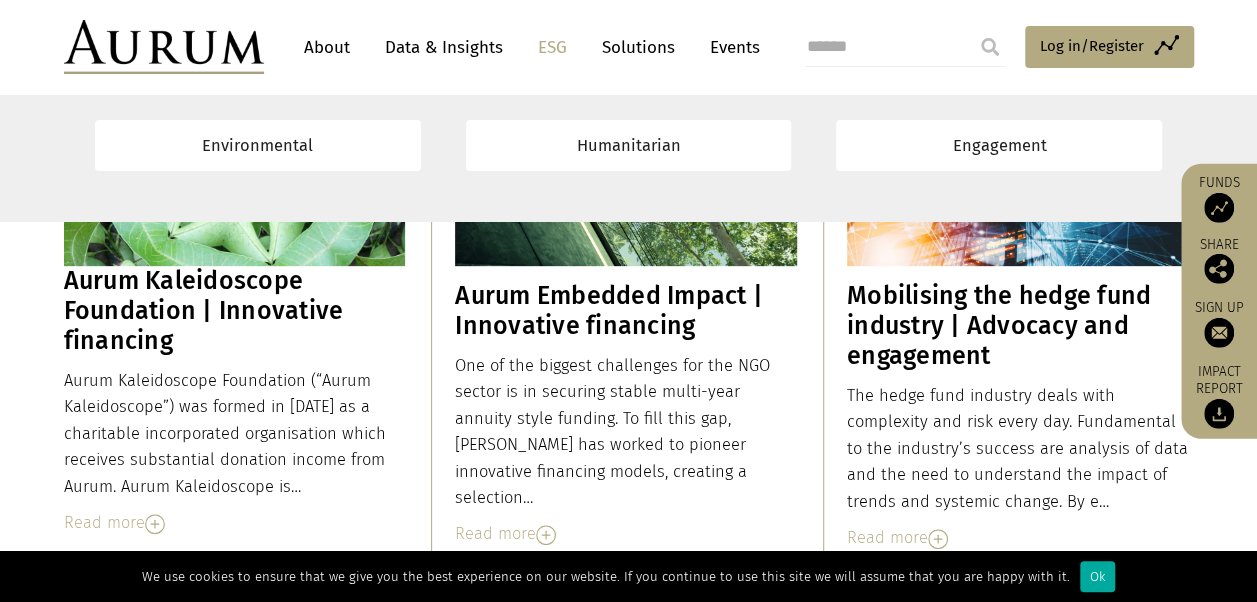 scroll, scrollTop: 11654, scrollLeft: 0, axis: vertical 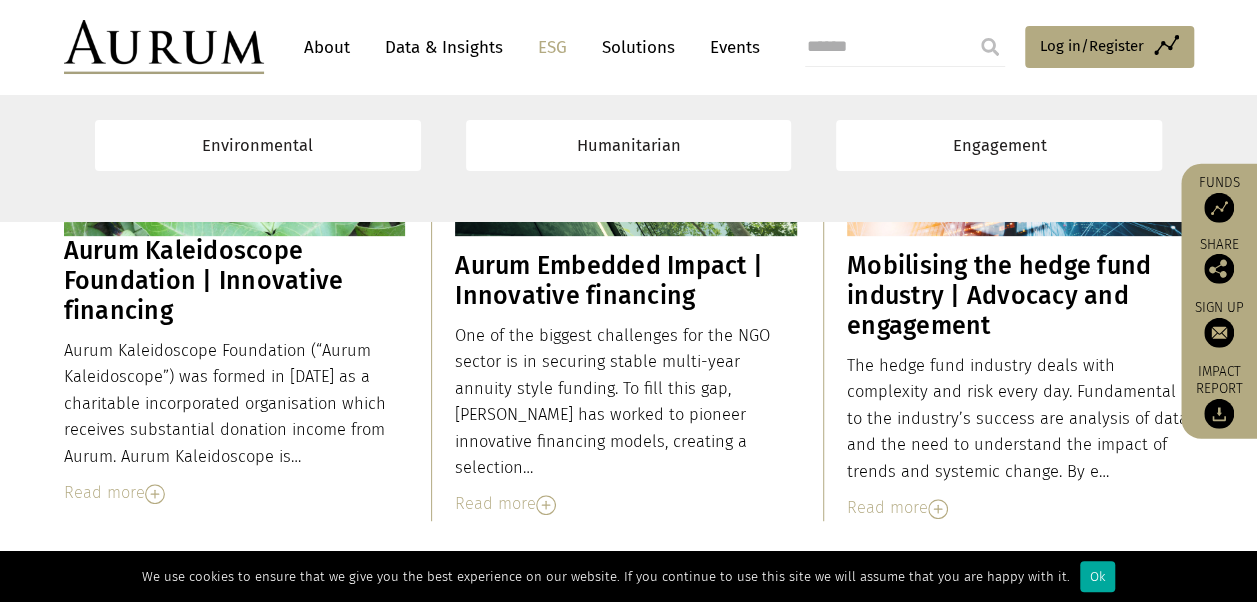 click on "Read more" at bounding box center [626, 504] 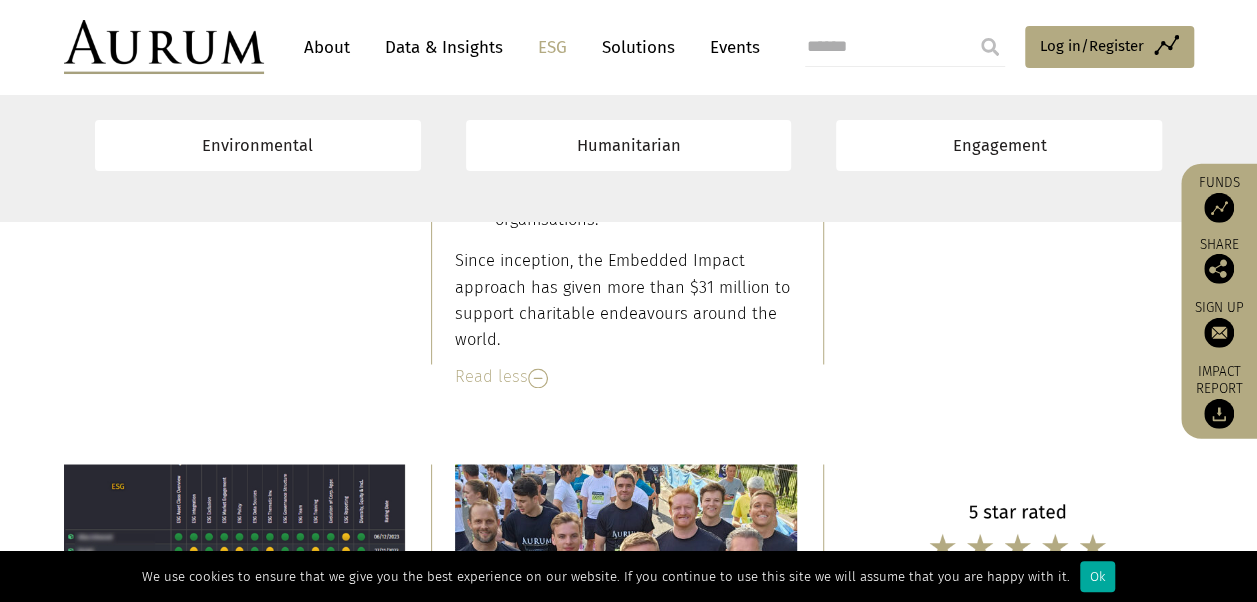 scroll, scrollTop: 12554, scrollLeft: 0, axis: vertical 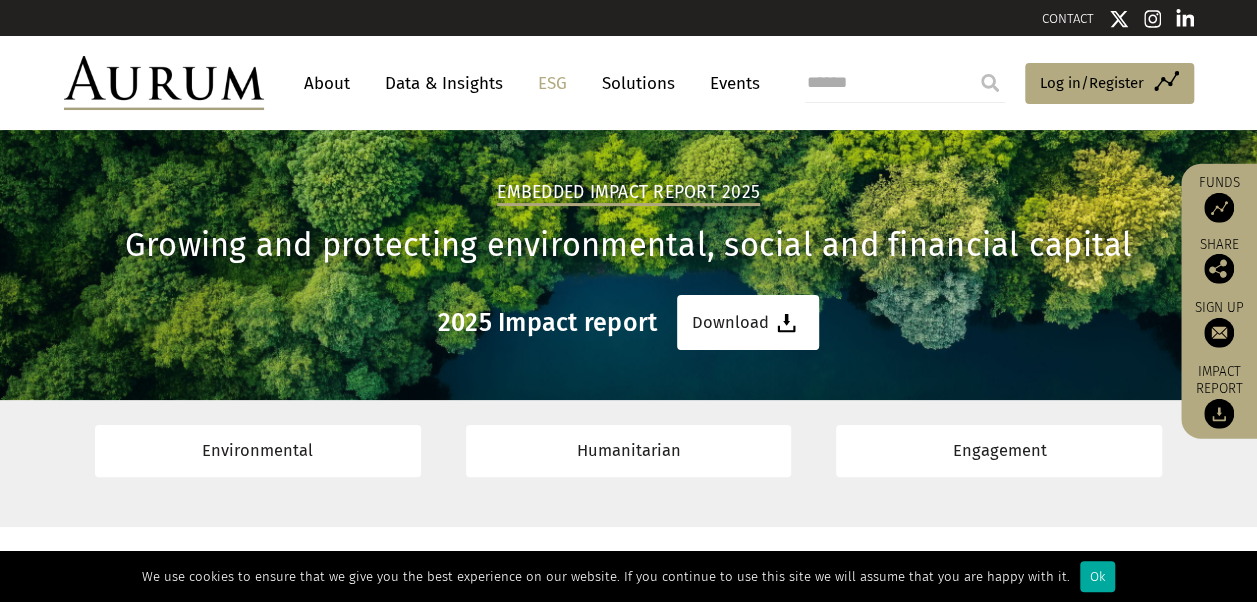 click on "Data & Insights" at bounding box center [444, 83] 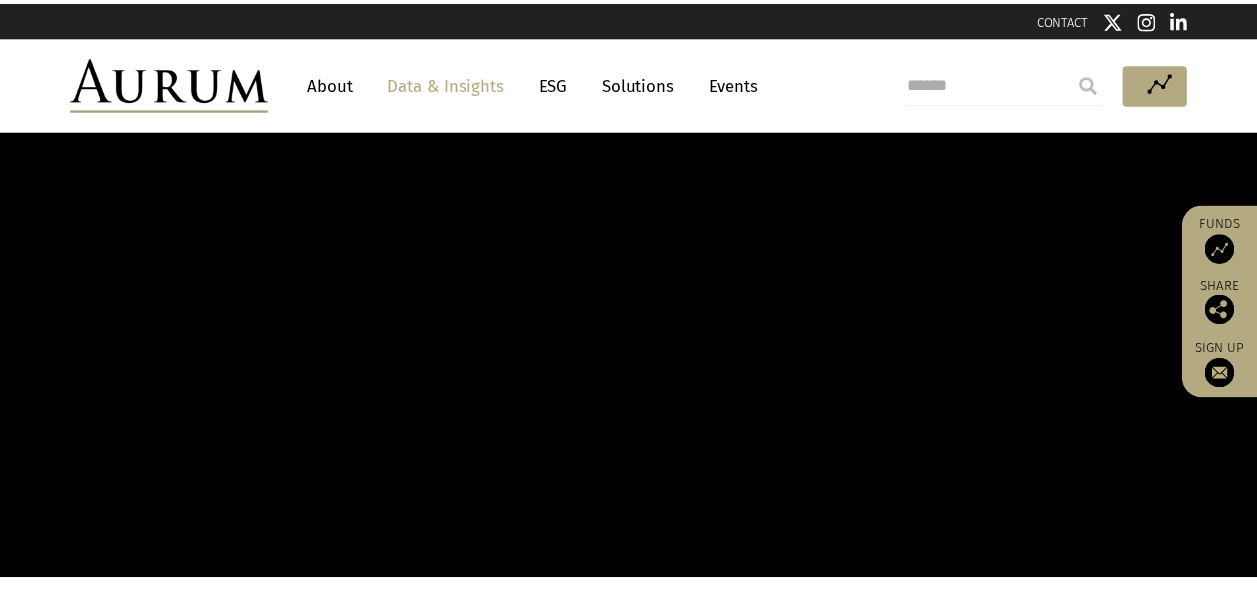 scroll, scrollTop: 0, scrollLeft: 0, axis: both 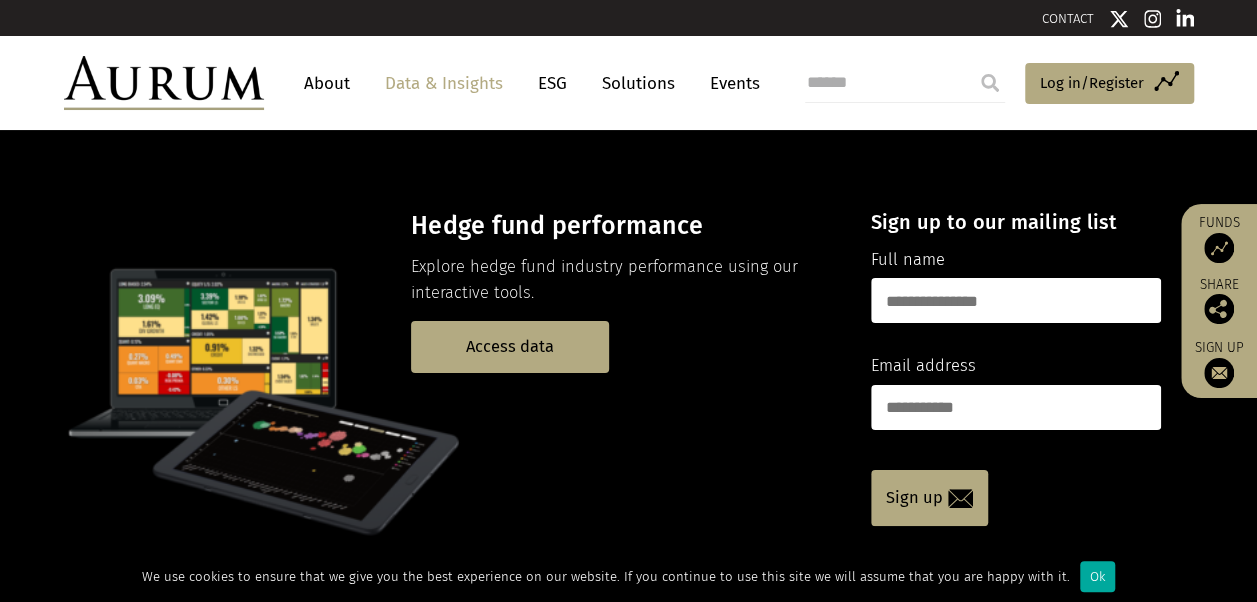 click on "About" at bounding box center [327, 83] 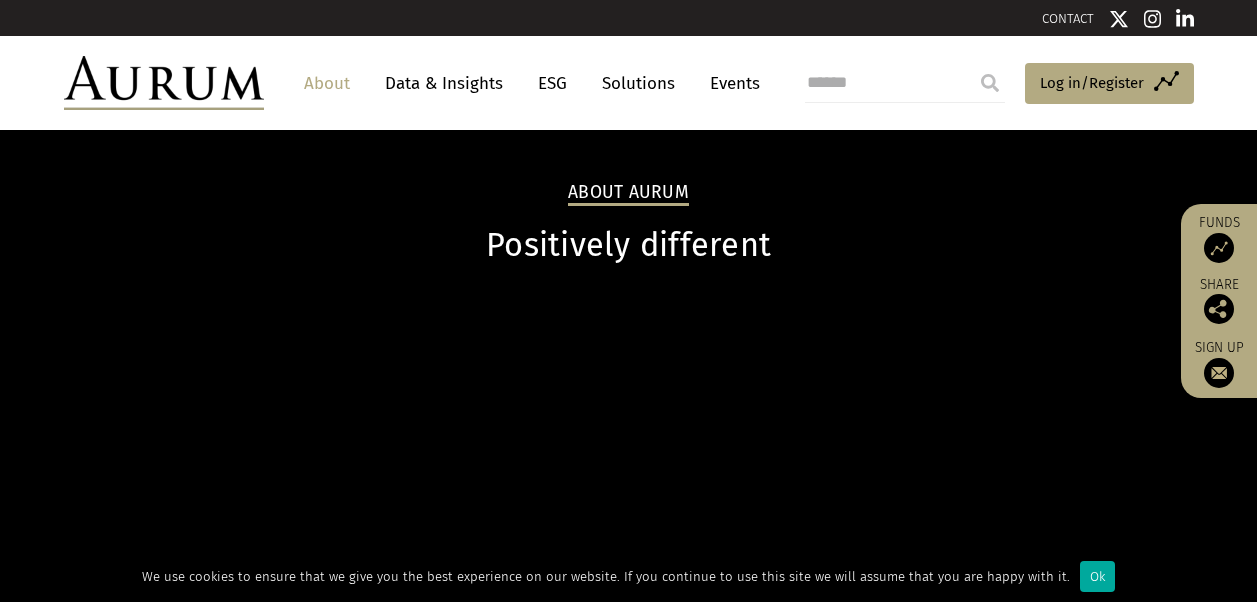 scroll, scrollTop: 0, scrollLeft: 0, axis: both 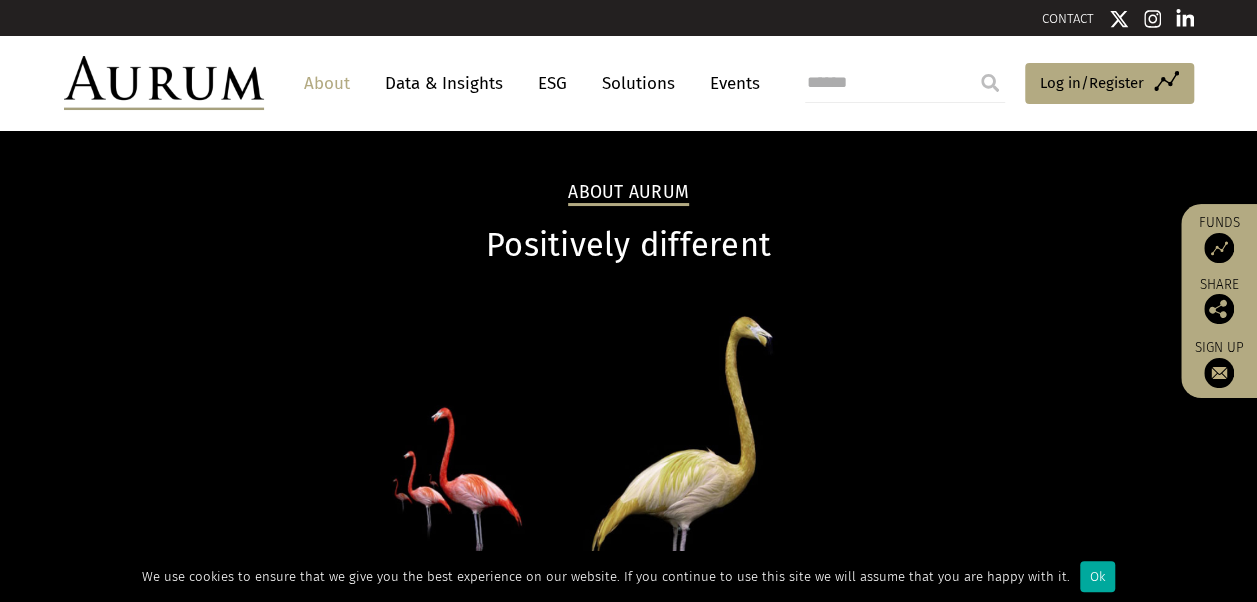 click on "About" at bounding box center (327, 83) 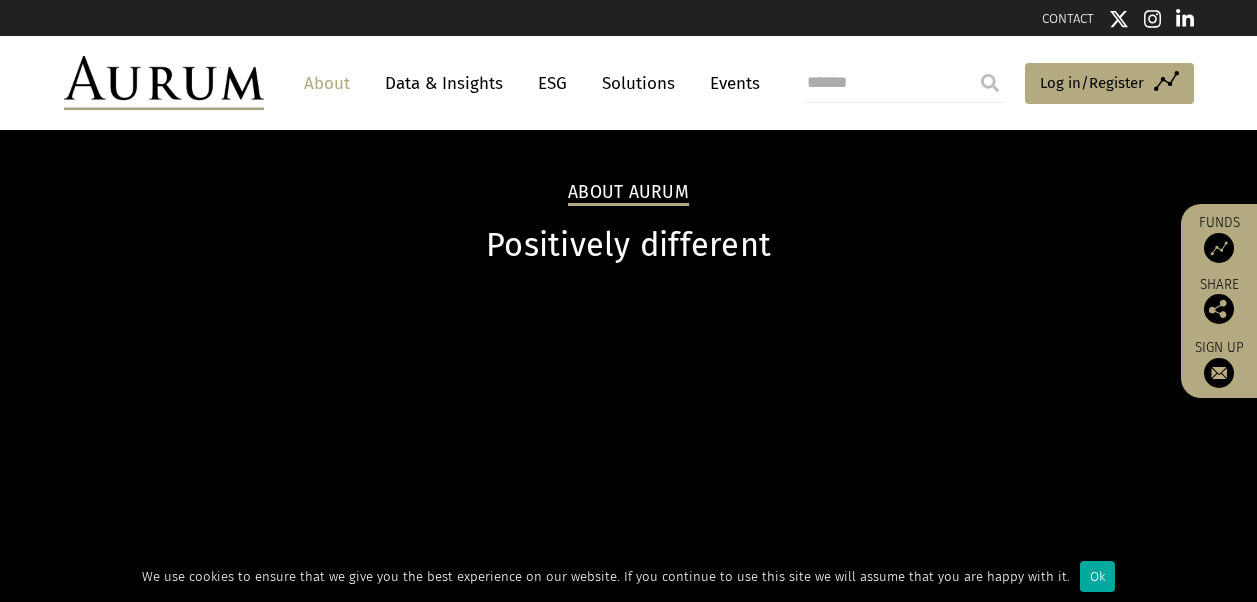 scroll, scrollTop: 0, scrollLeft: 0, axis: both 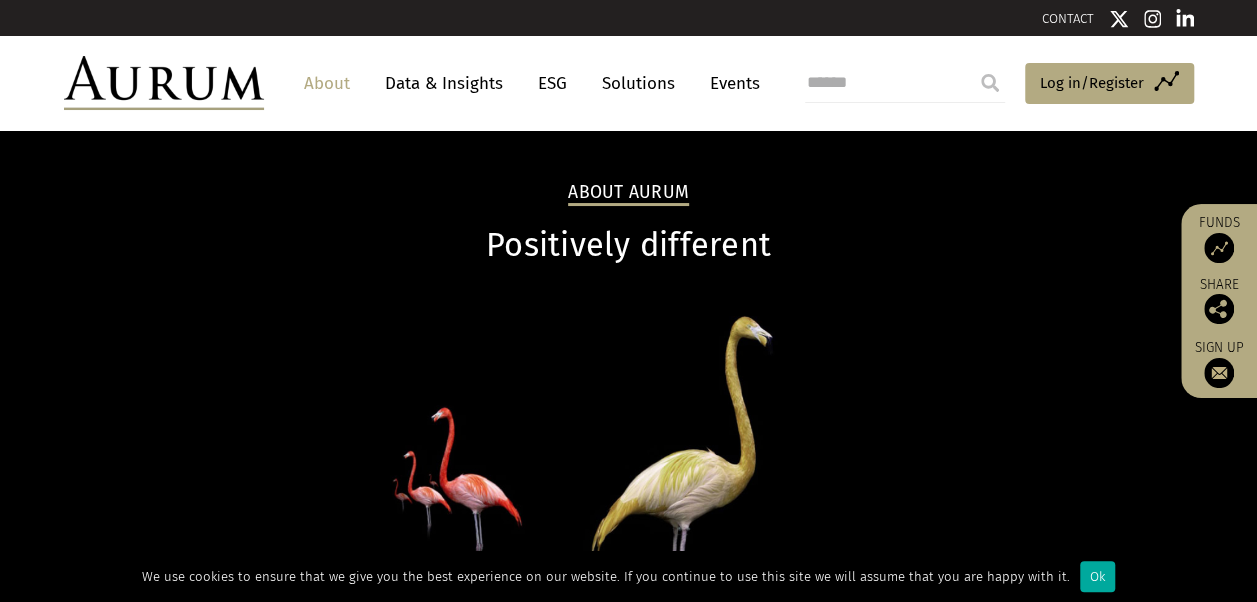 click at bounding box center [905, 83] 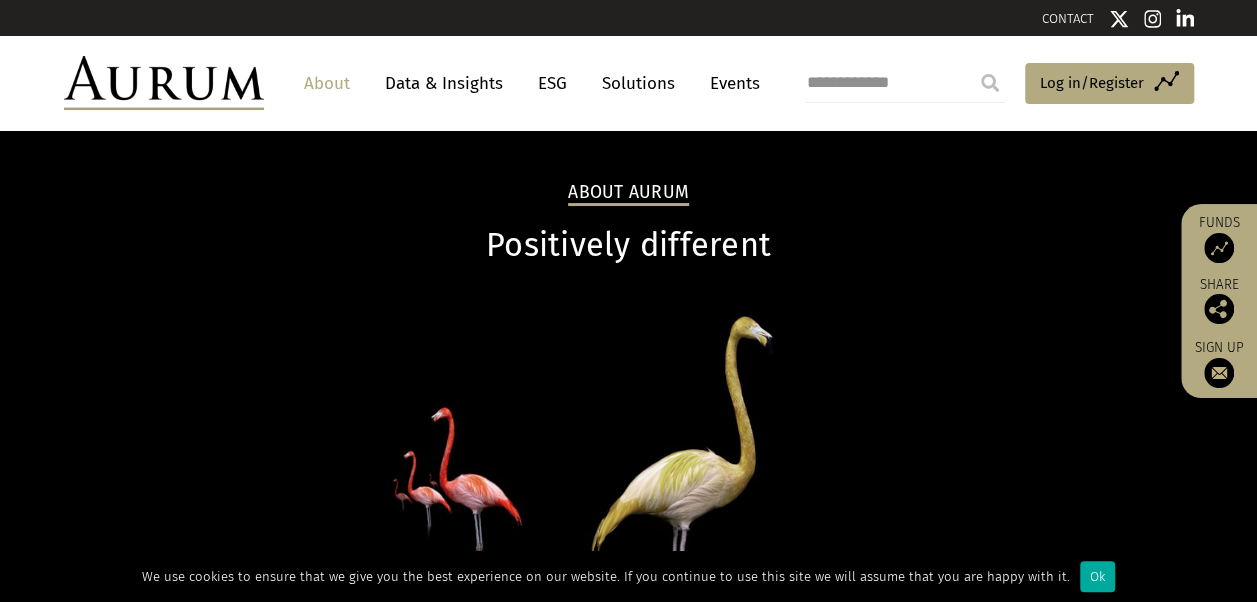 type on "**********" 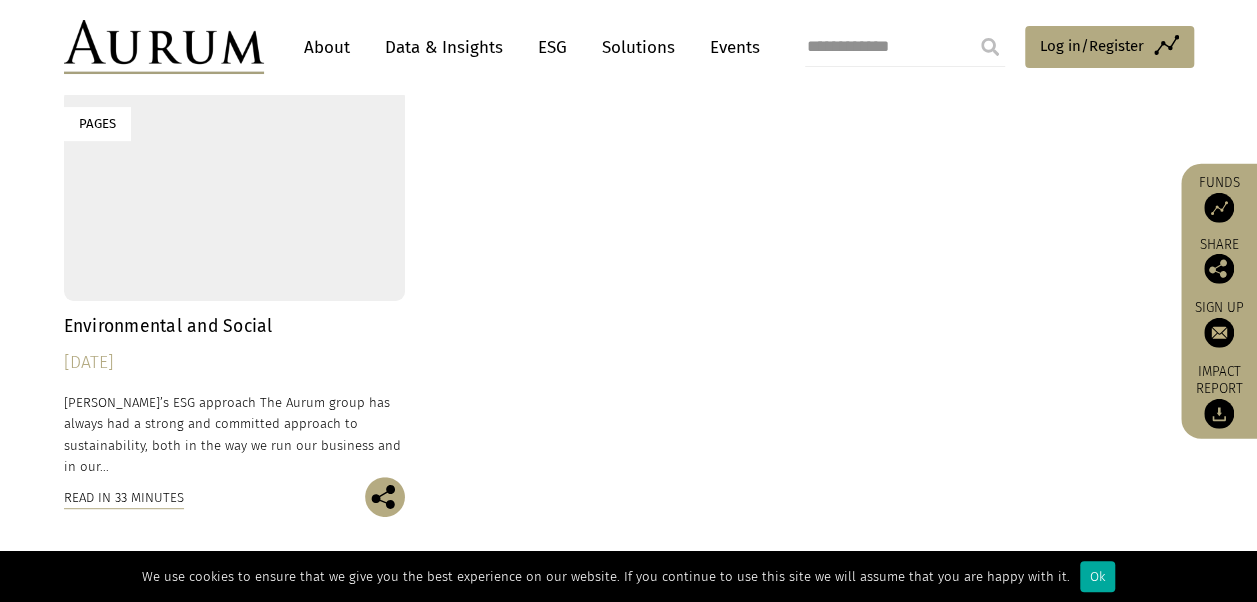scroll, scrollTop: 300, scrollLeft: 0, axis: vertical 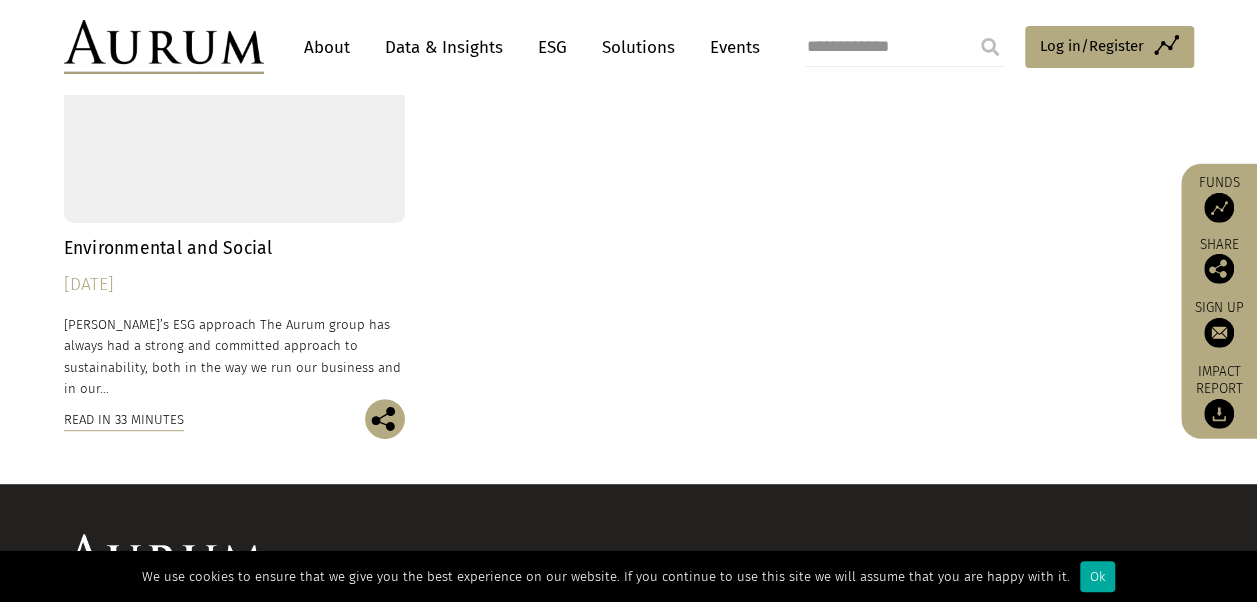 click on "Environmental and Social" at bounding box center [235, 248] 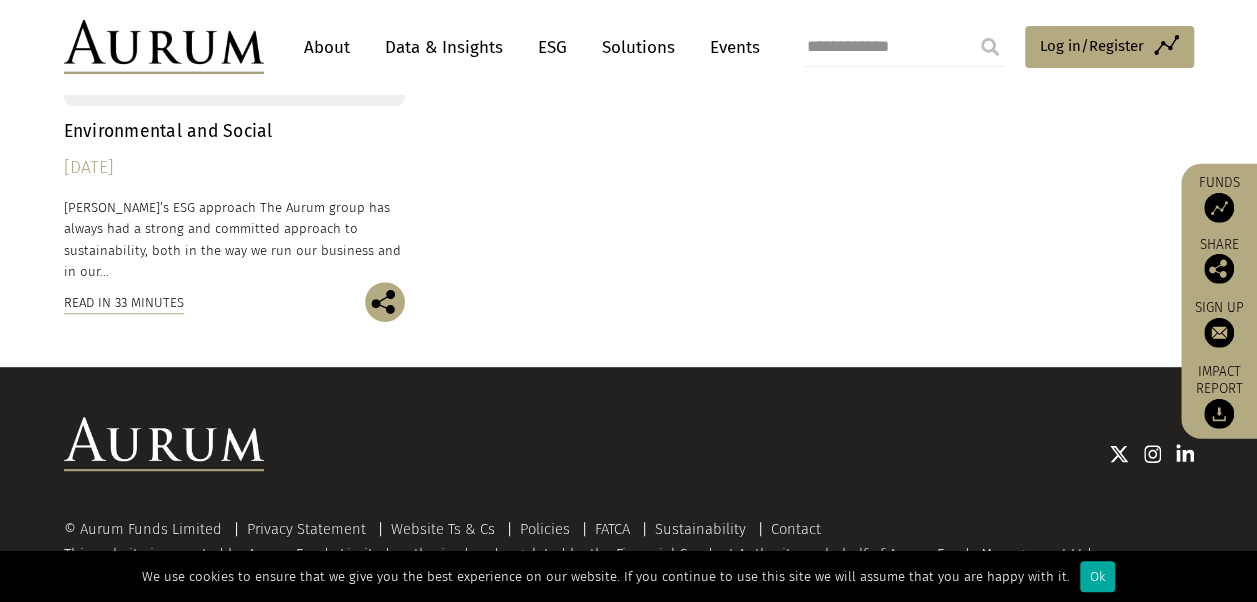 scroll, scrollTop: 426, scrollLeft: 0, axis: vertical 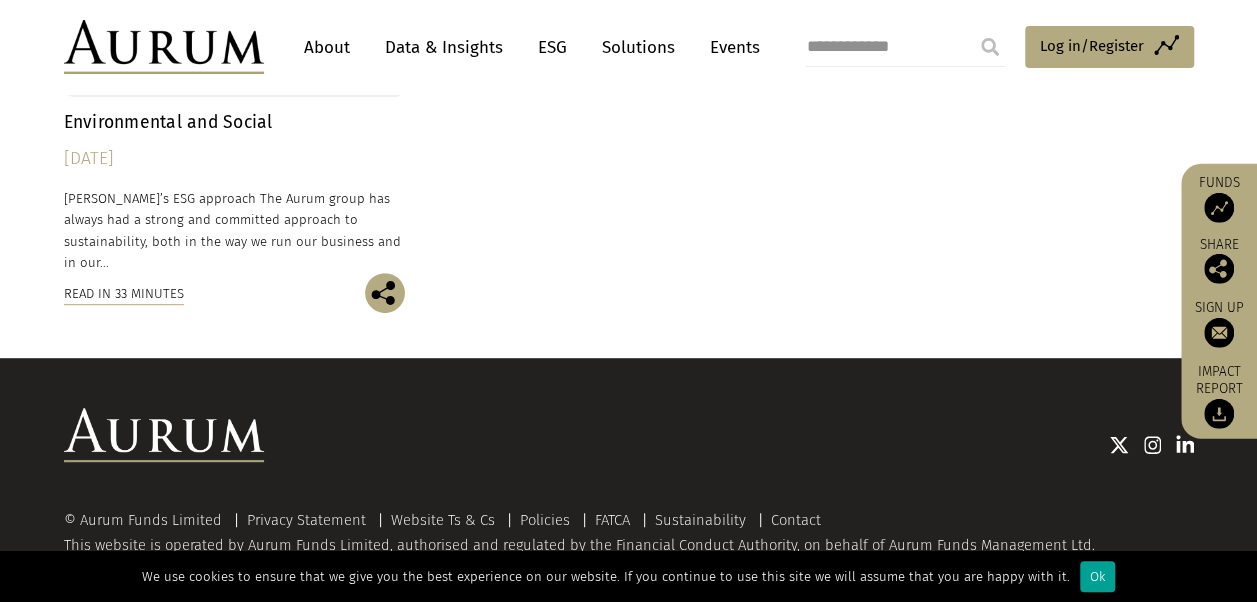 click on "Ok" at bounding box center (1097, 576) 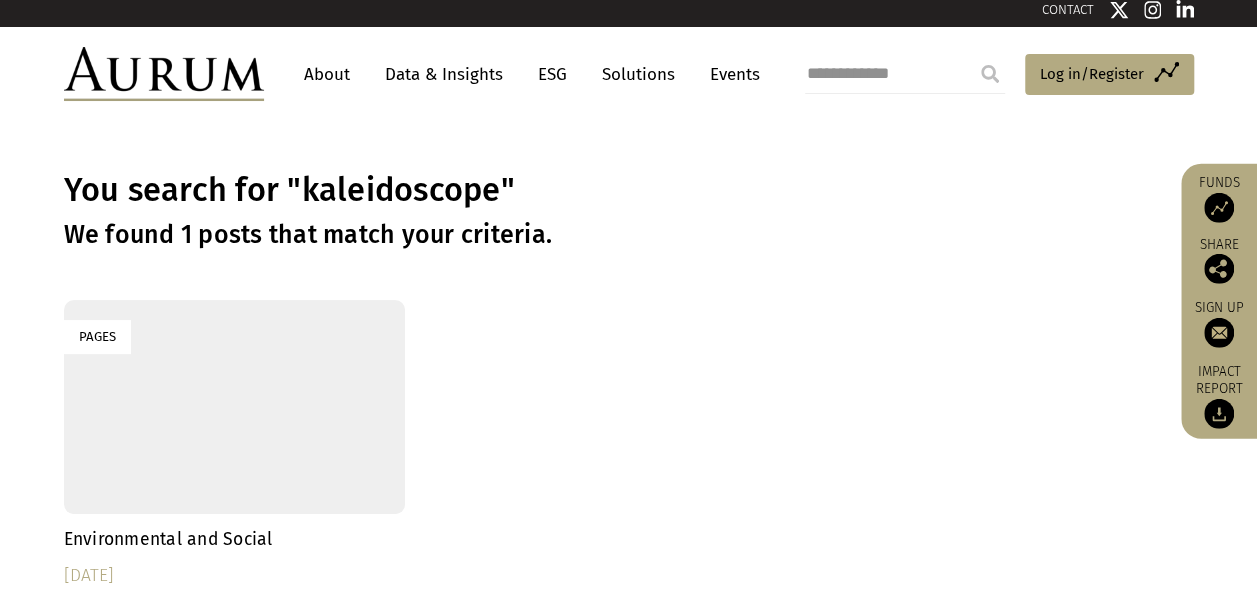 scroll, scrollTop: 0, scrollLeft: 0, axis: both 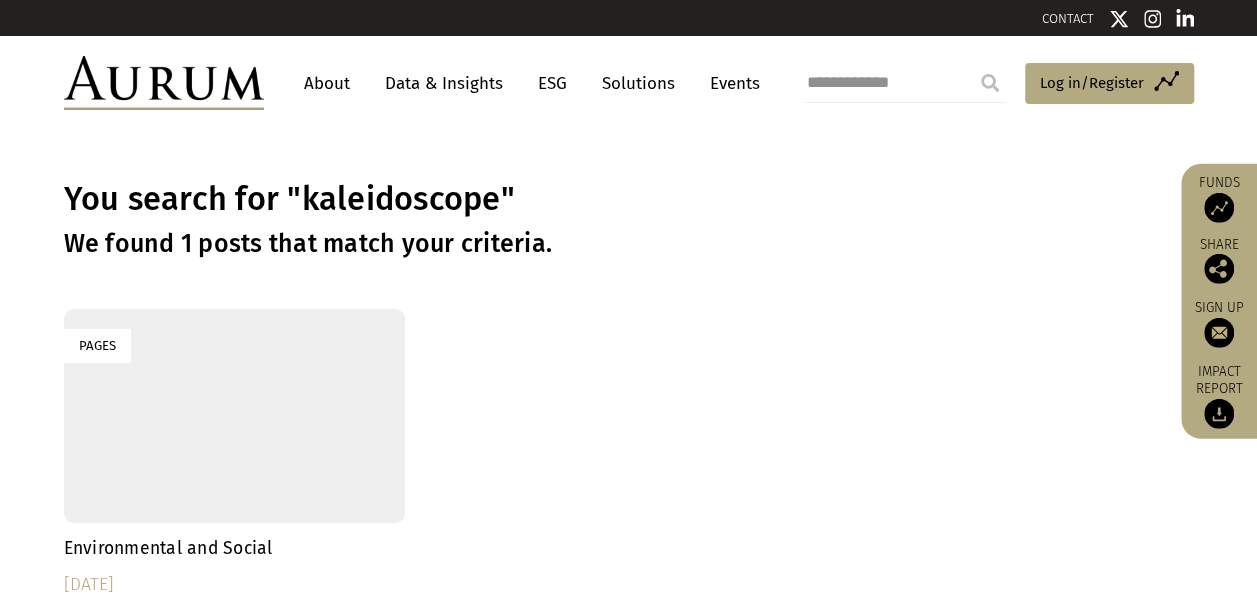 click on "**********" at bounding box center [905, 83] 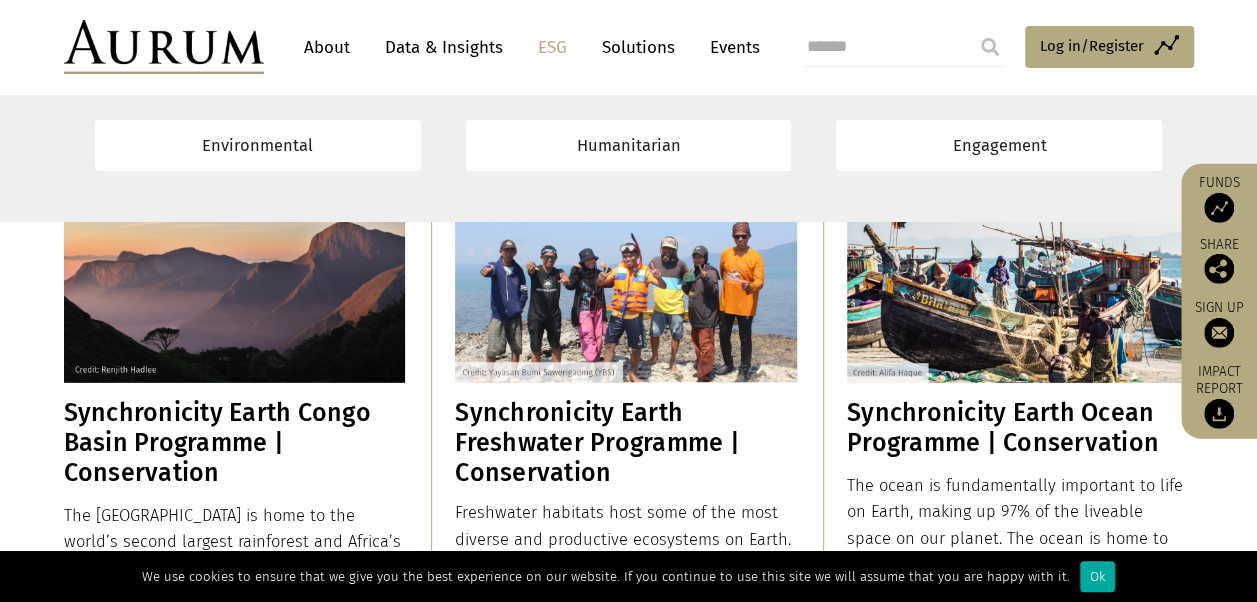 scroll, scrollTop: 2800, scrollLeft: 0, axis: vertical 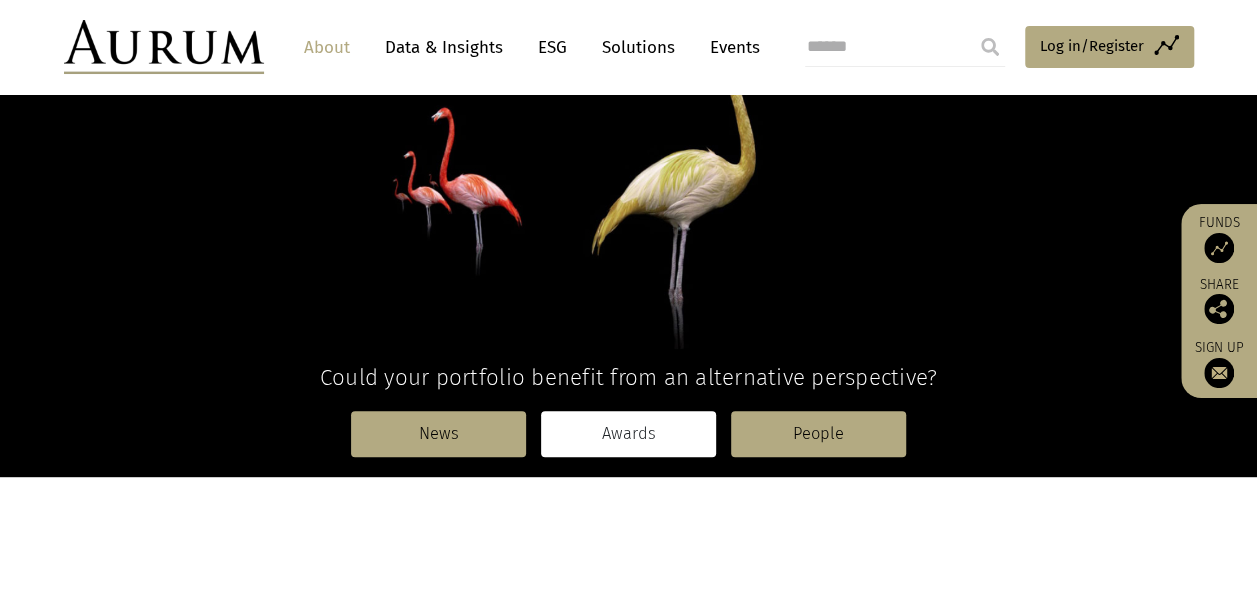 click on "Awards" at bounding box center (628, 434) 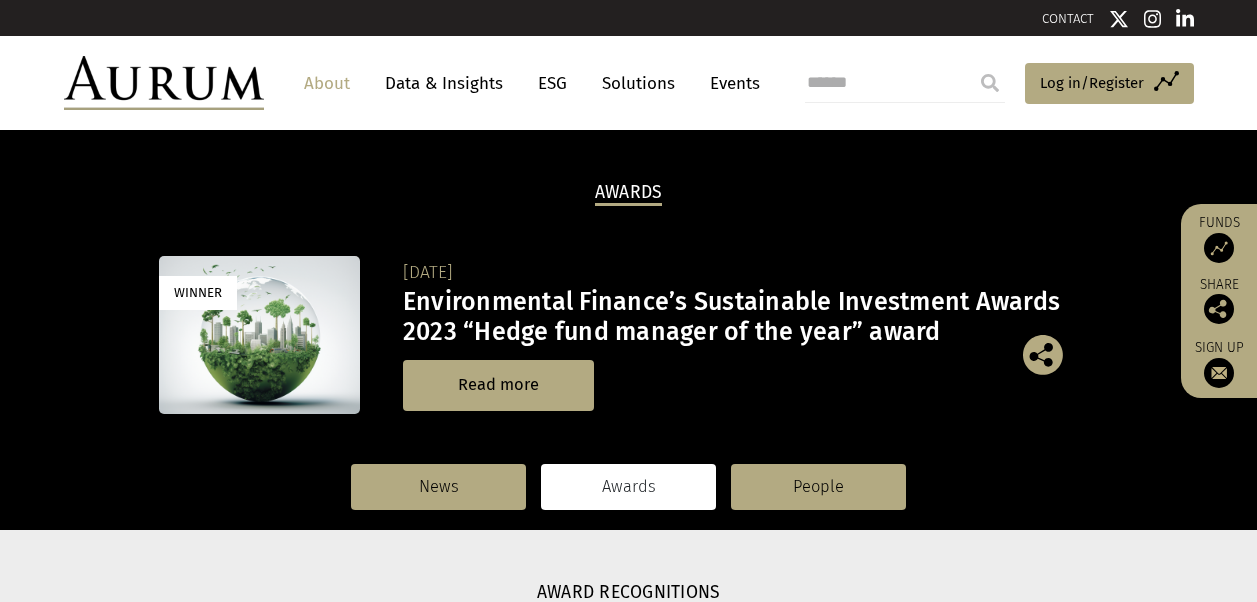 scroll, scrollTop: 0, scrollLeft: 0, axis: both 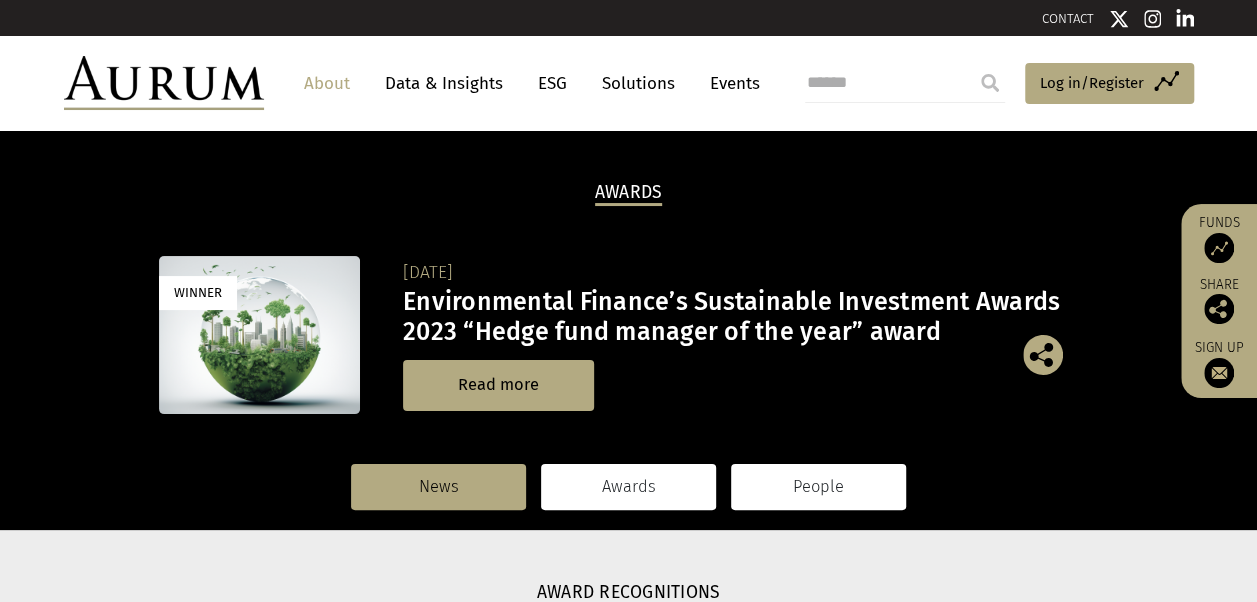 click on "People" at bounding box center [818, 487] 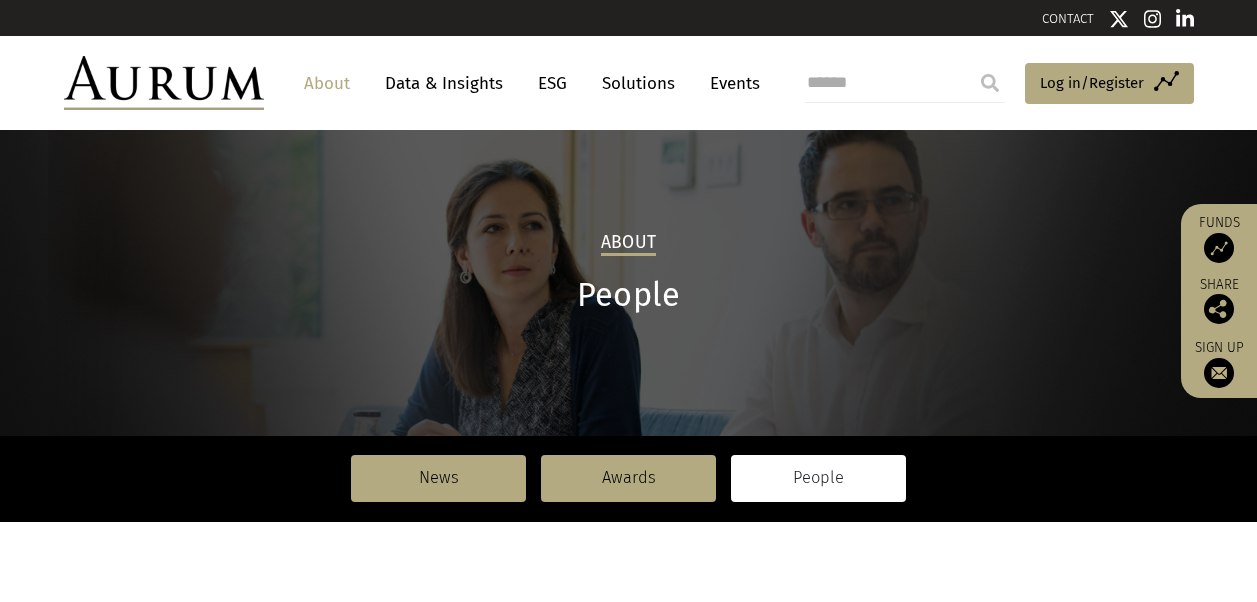 scroll, scrollTop: 0, scrollLeft: 0, axis: both 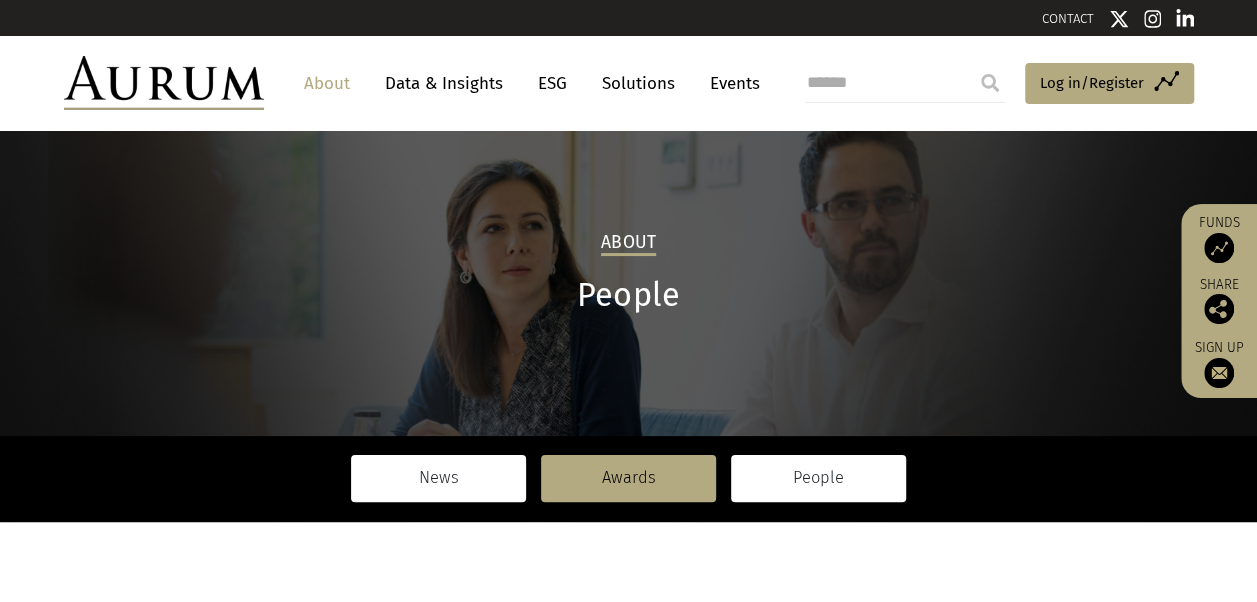 click on "News" at bounding box center [438, 478] 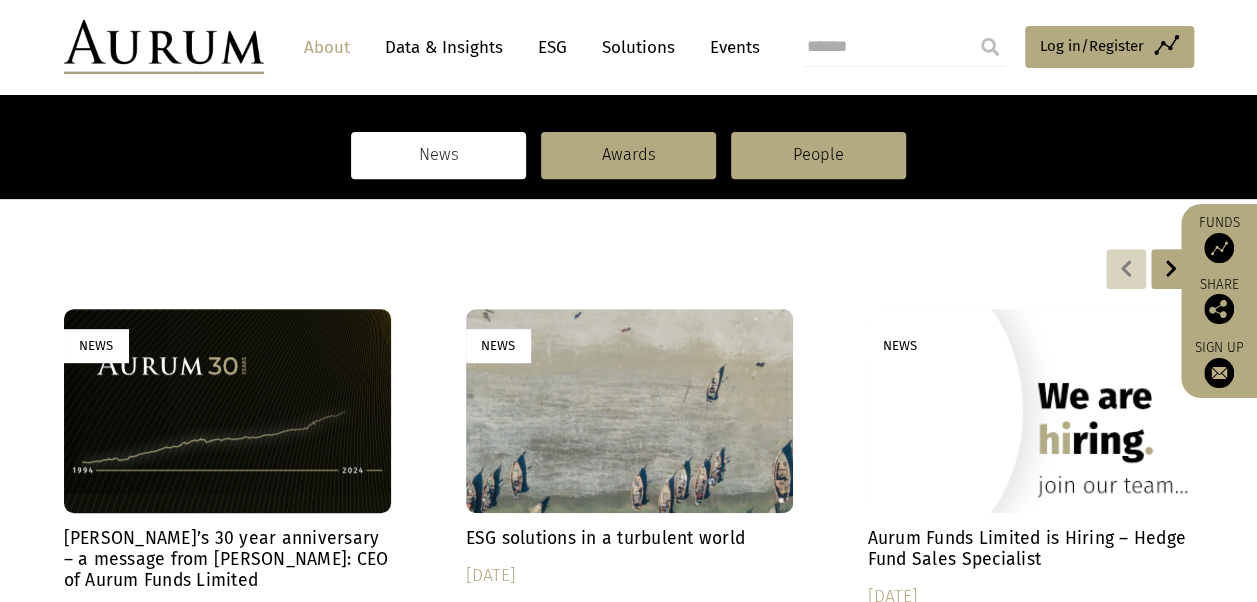scroll, scrollTop: 0, scrollLeft: 0, axis: both 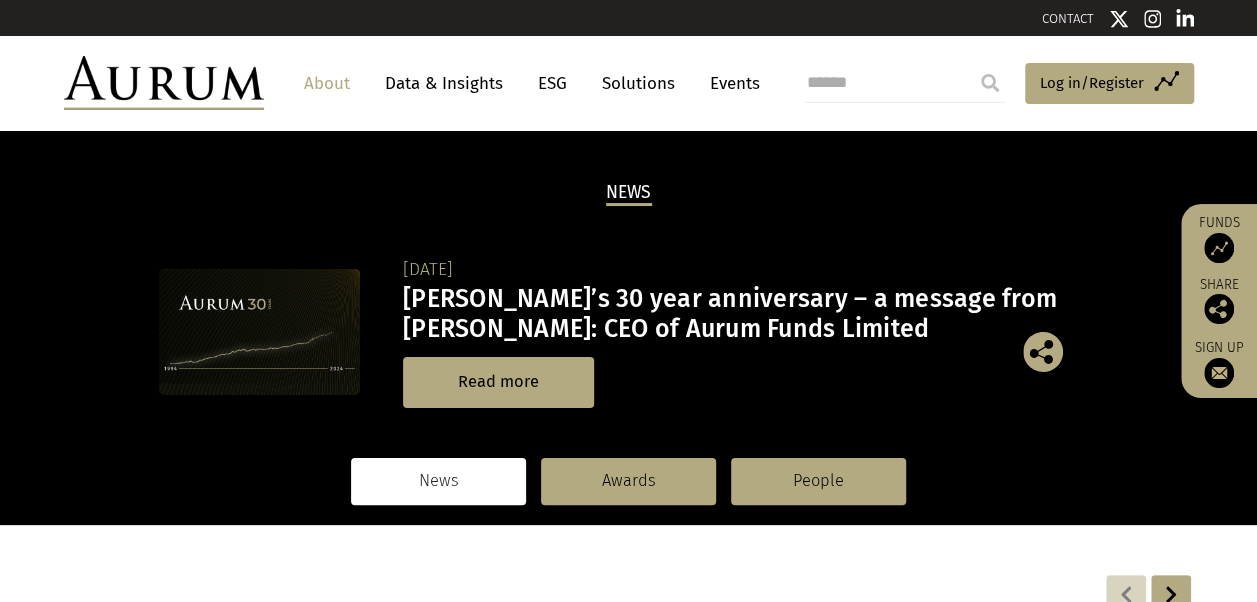 click on "About" at bounding box center (327, 83) 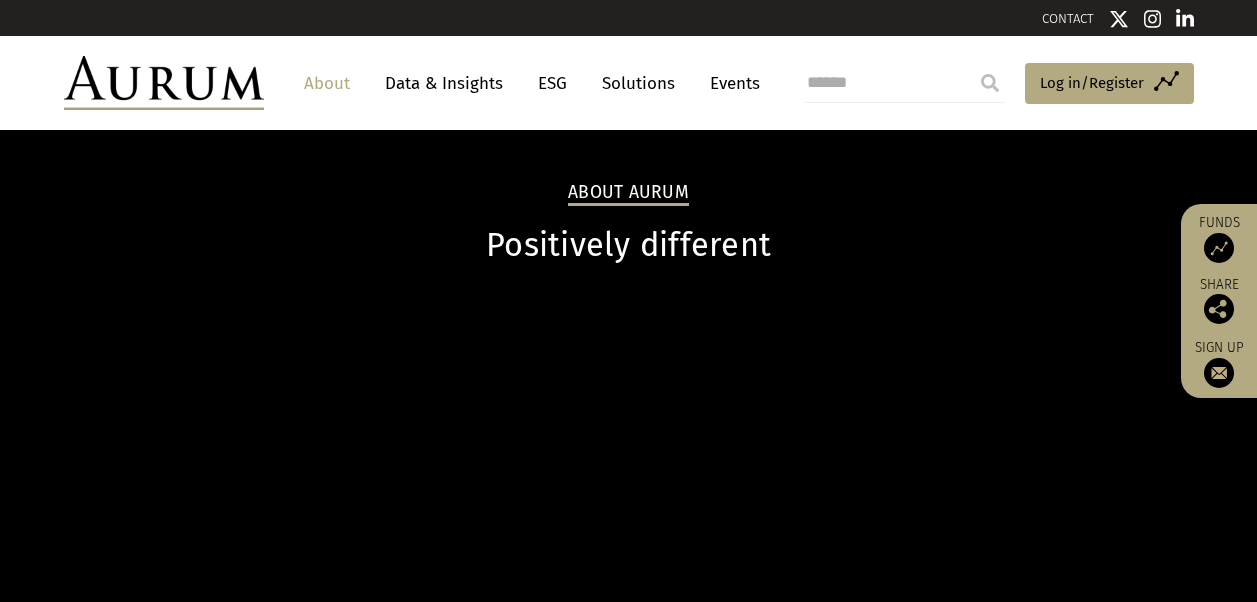 scroll, scrollTop: 0, scrollLeft: 0, axis: both 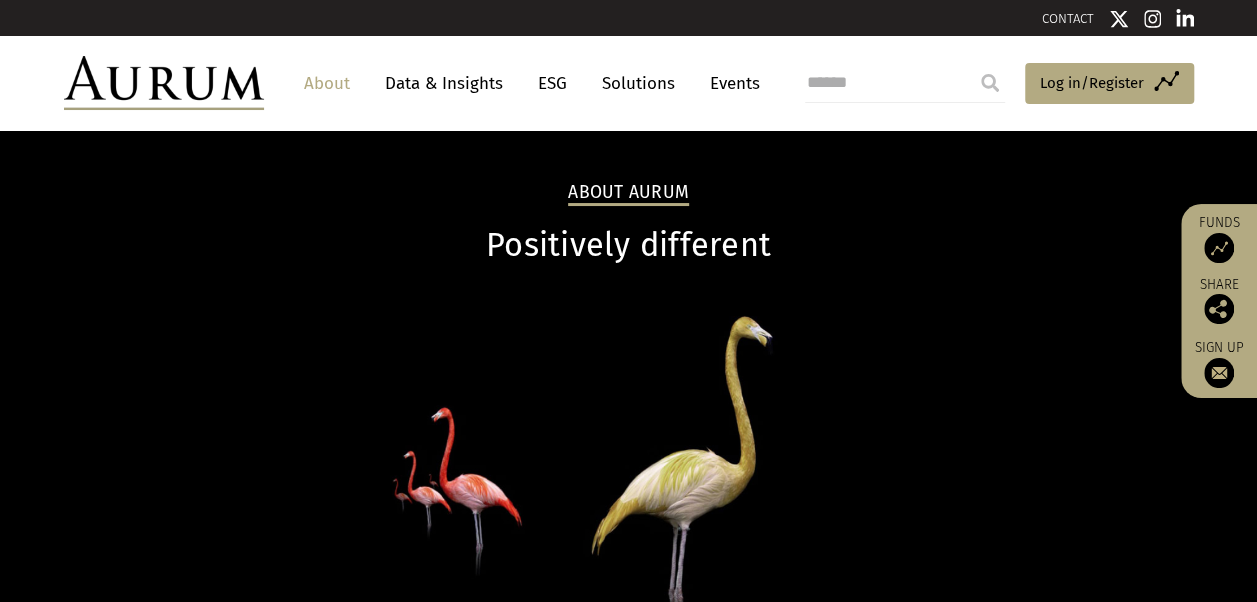 click on "Solutions" at bounding box center [638, 83] 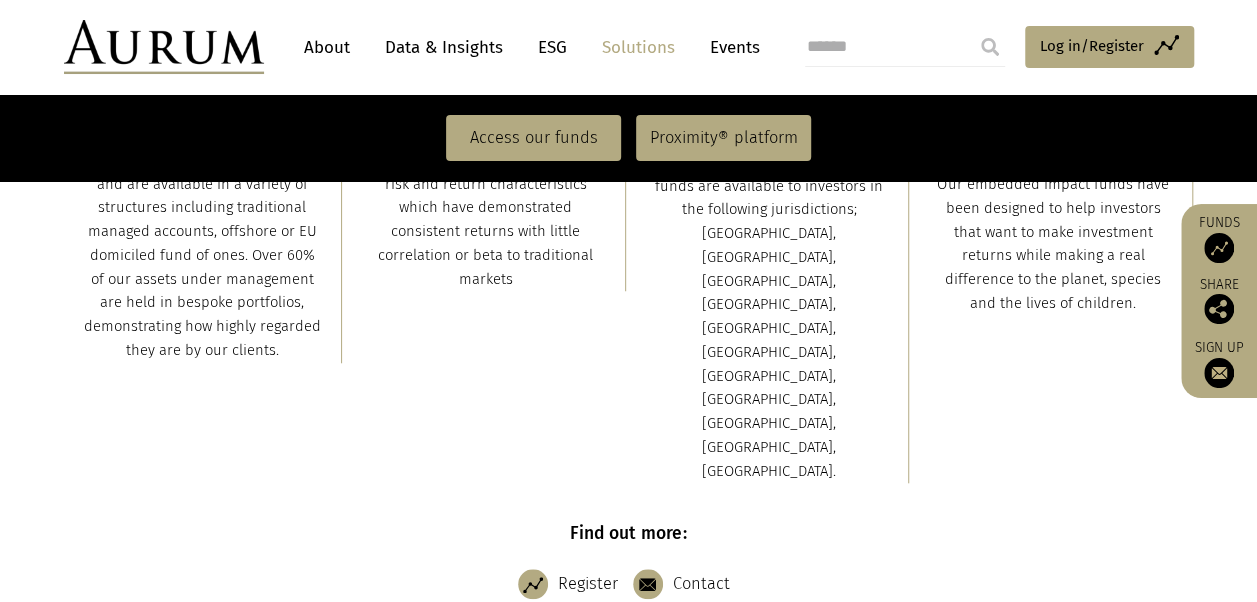 scroll, scrollTop: 500, scrollLeft: 0, axis: vertical 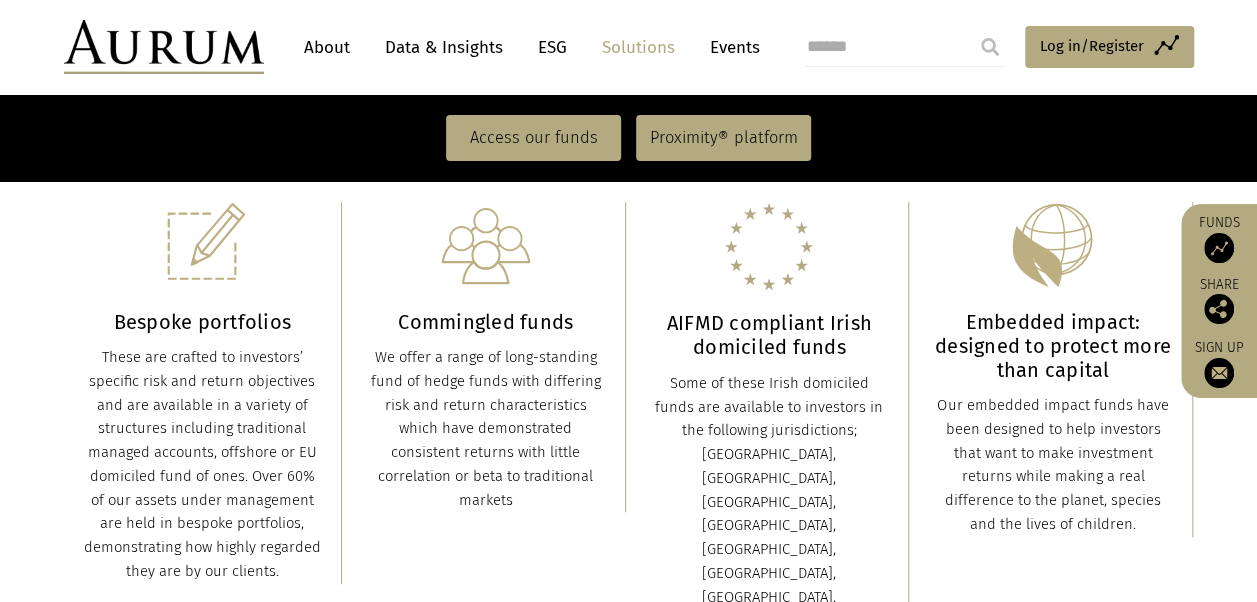 click on "About" at bounding box center (327, 47) 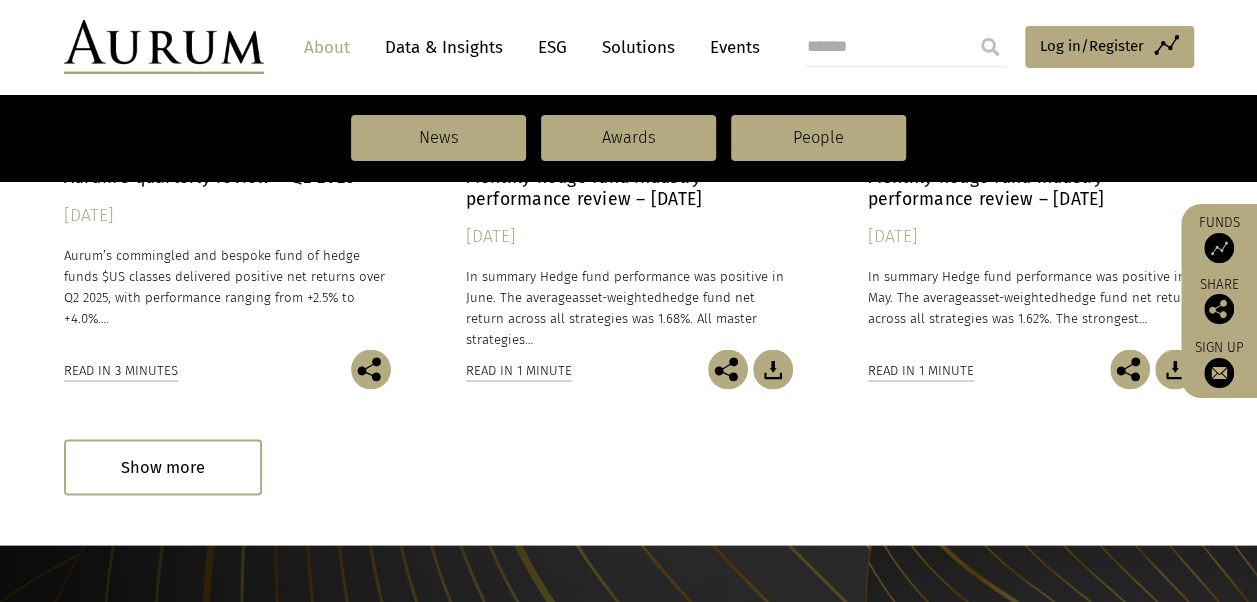 scroll, scrollTop: 1700, scrollLeft: 0, axis: vertical 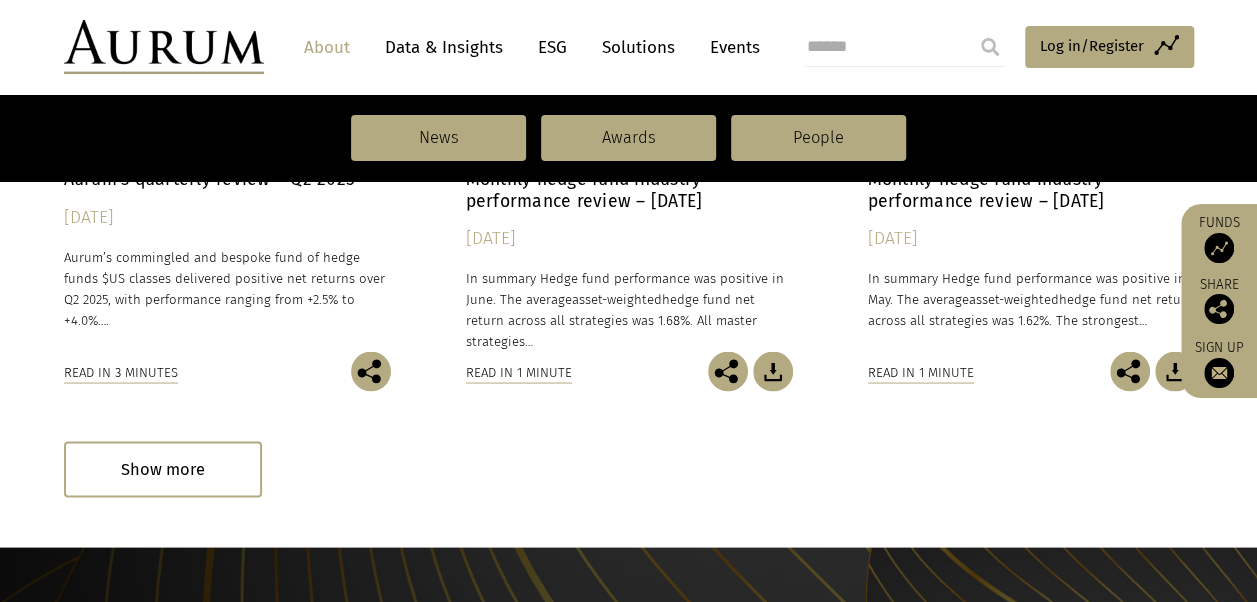 click on "ESG" at bounding box center (552, 47) 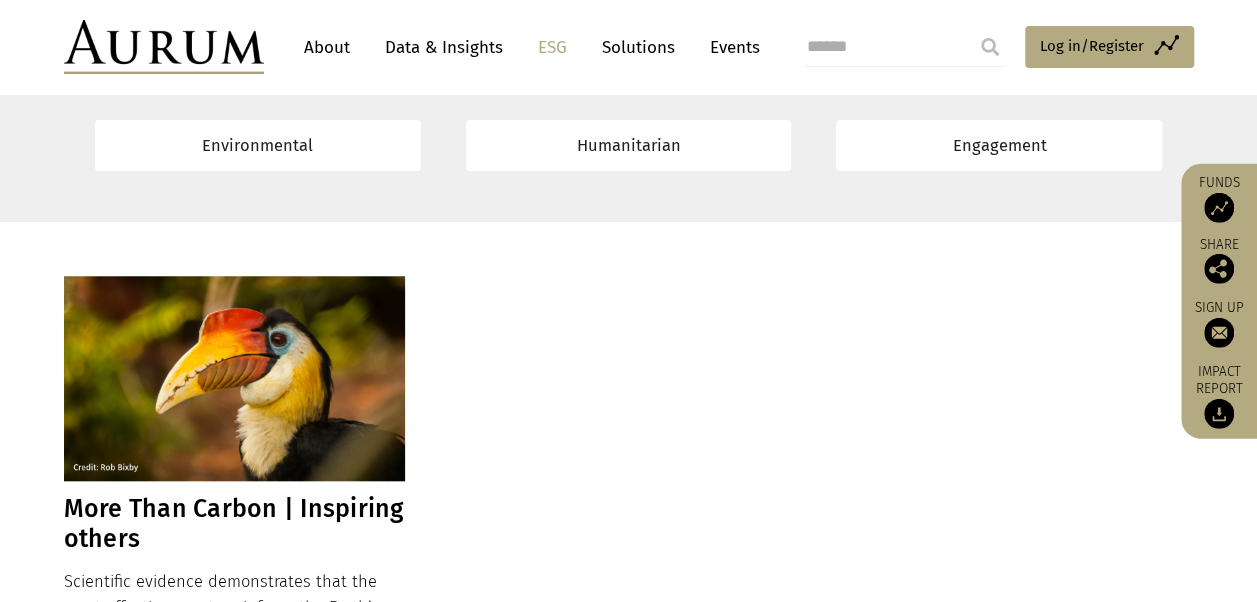 scroll, scrollTop: 4300, scrollLeft: 0, axis: vertical 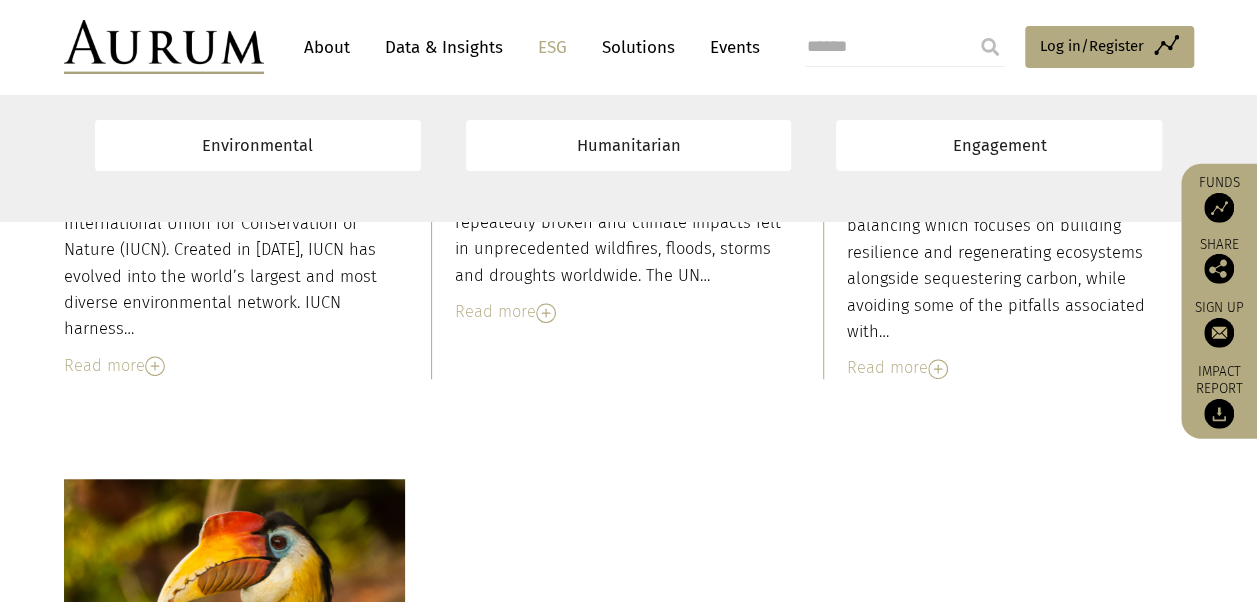 click on "About" at bounding box center [327, 47] 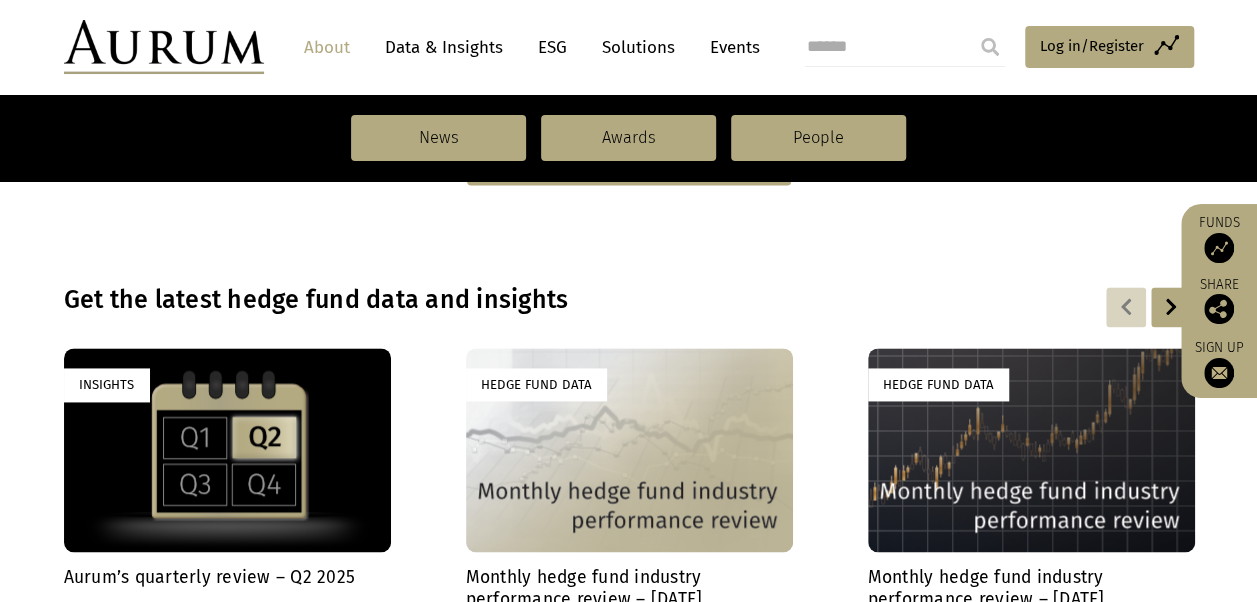 scroll, scrollTop: 1300, scrollLeft: 0, axis: vertical 